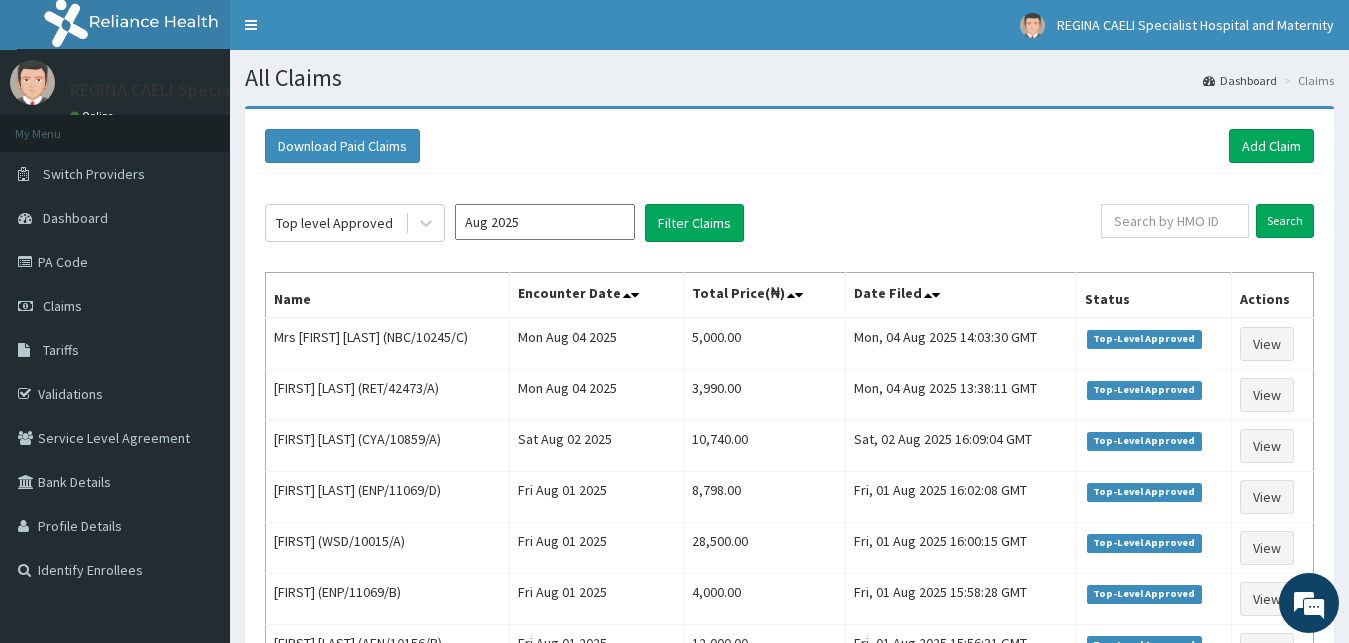 scroll, scrollTop: 0, scrollLeft: 0, axis: both 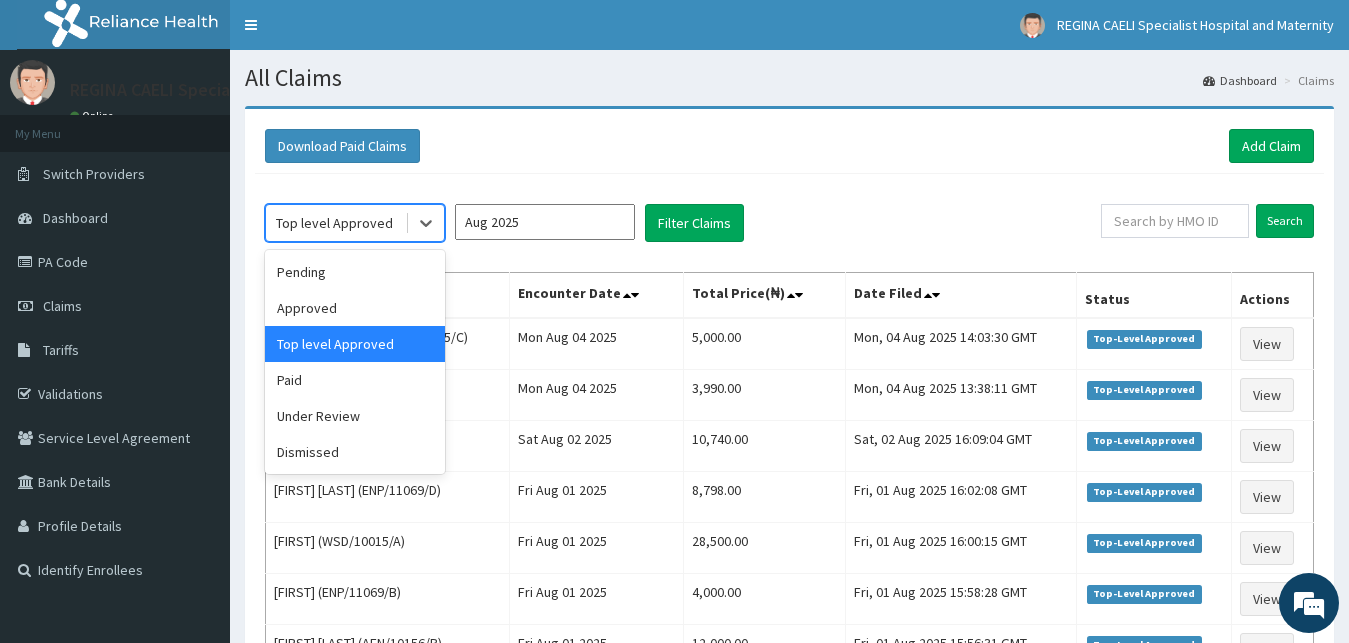 click on "Top level Approved" at bounding box center (335, 223) 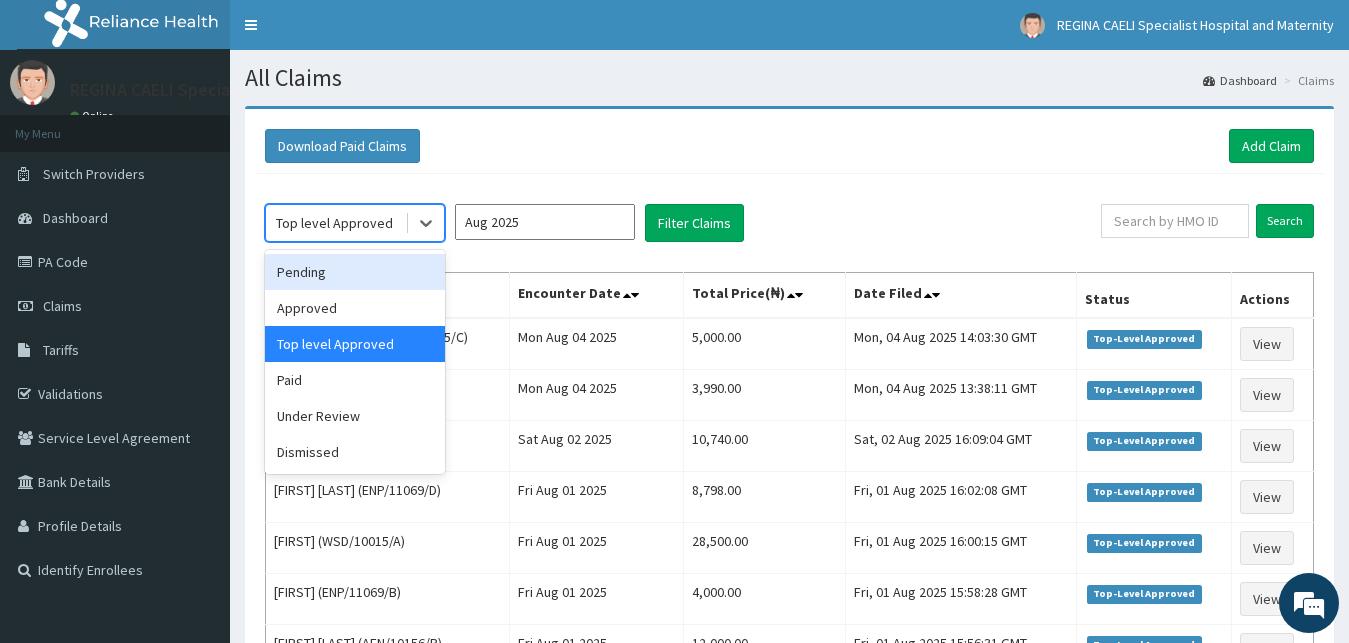 click on "Pending" at bounding box center [355, 272] 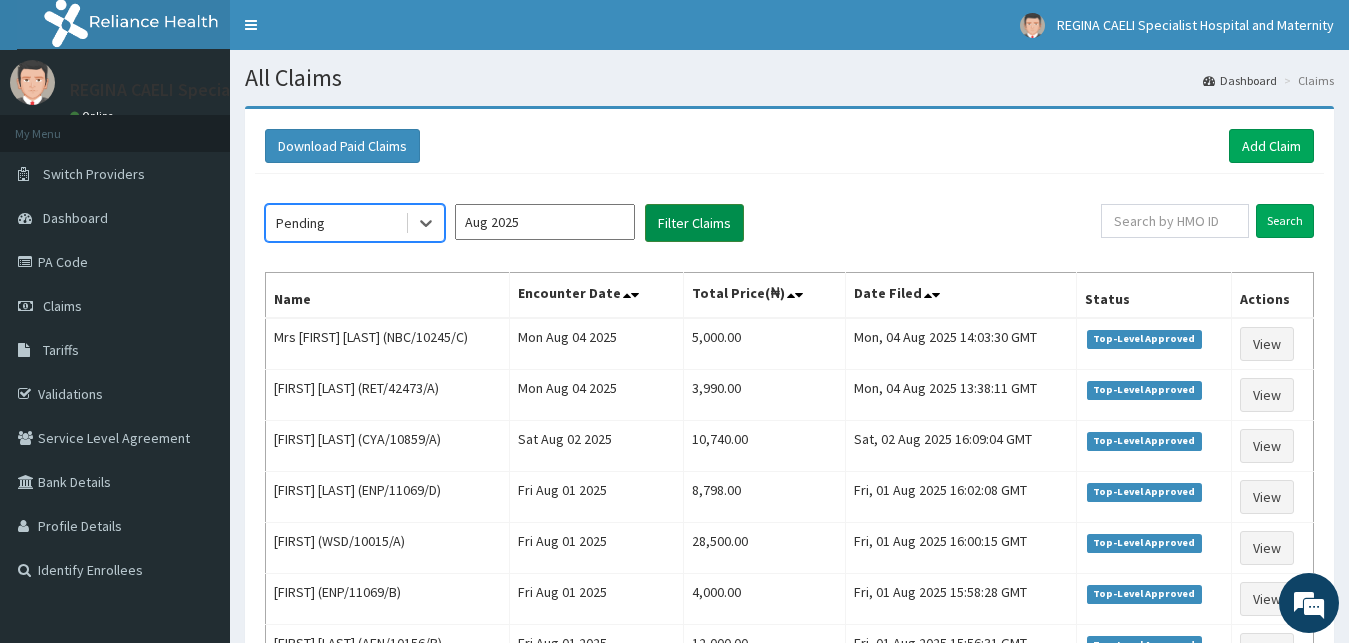 click on "Filter Claims" at bounding box center [694, 223] 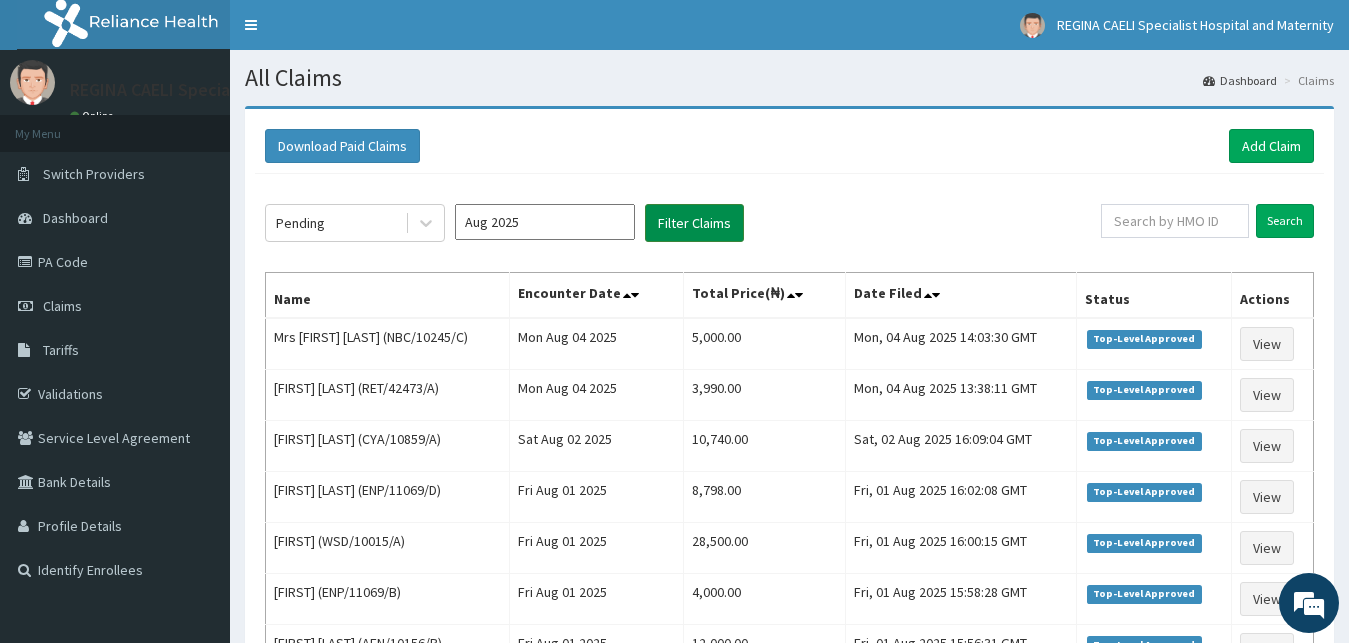 click on "Filter Claims" at bounding box center [694, 223] 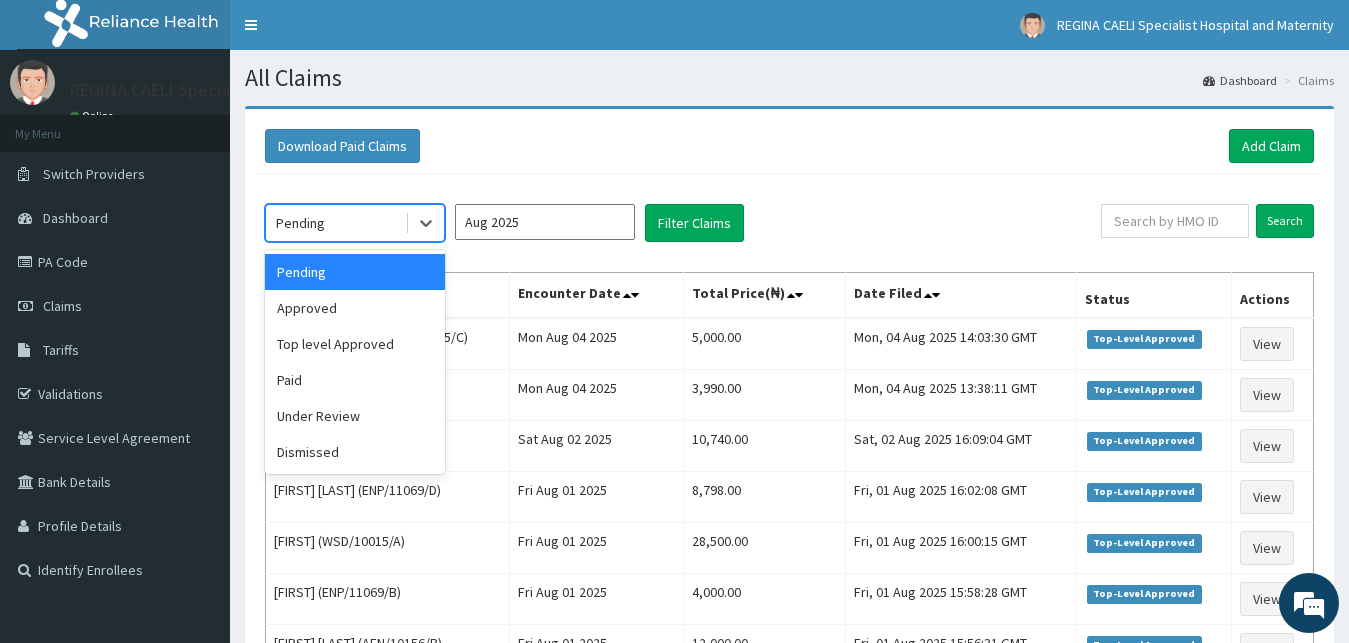 click on "Pending" at bounding box center (335, 223) 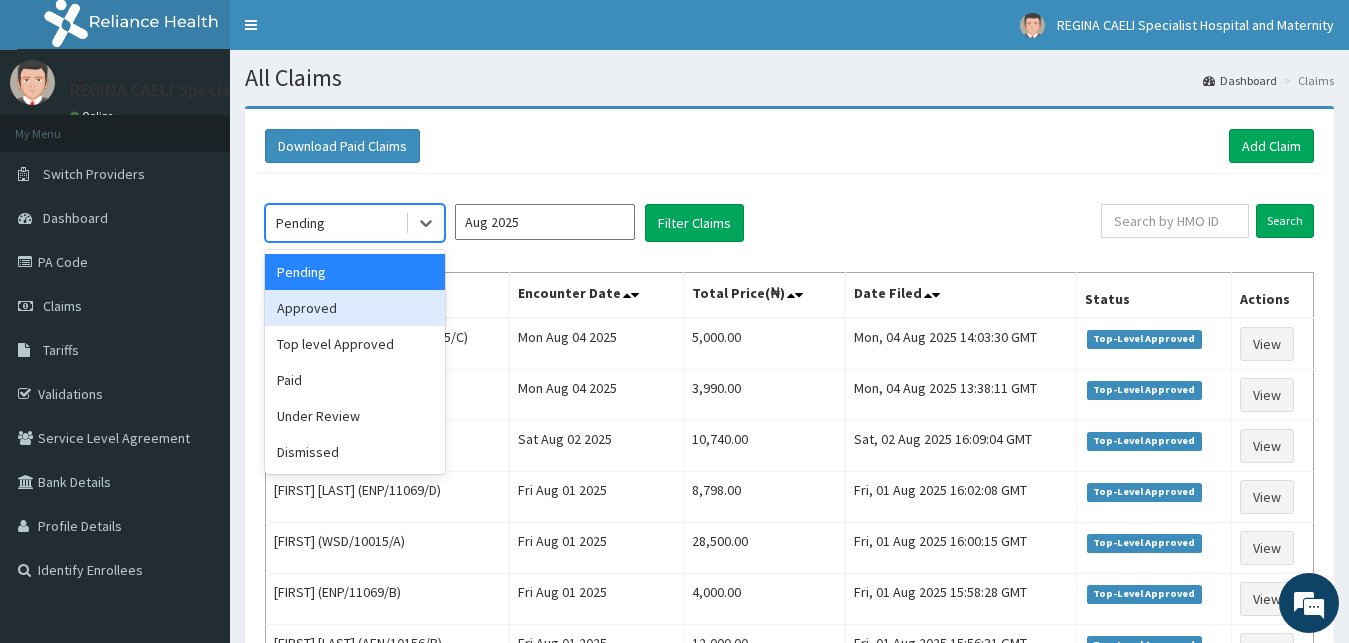 click on "Approved" at bounding box center (355, 308) 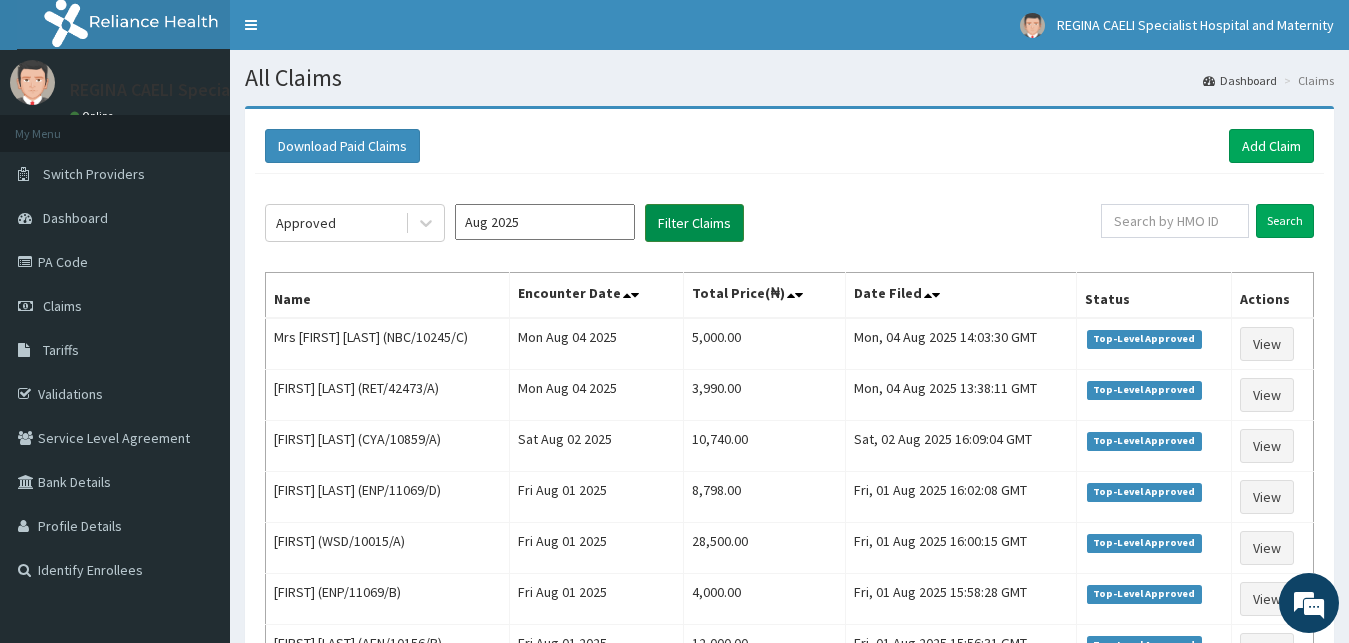 click on "Filter Claims" at bounding box center [694, 223] 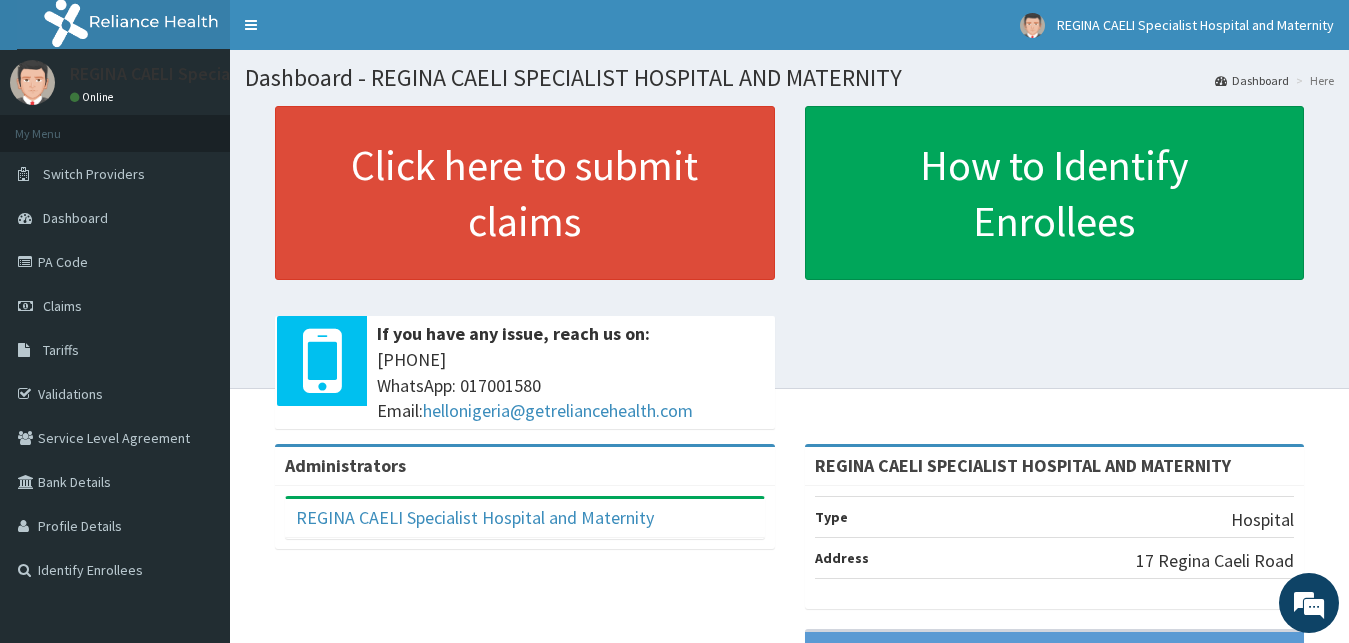 scroll, scrollTop: 0, scrollLeft: 0, axis: both 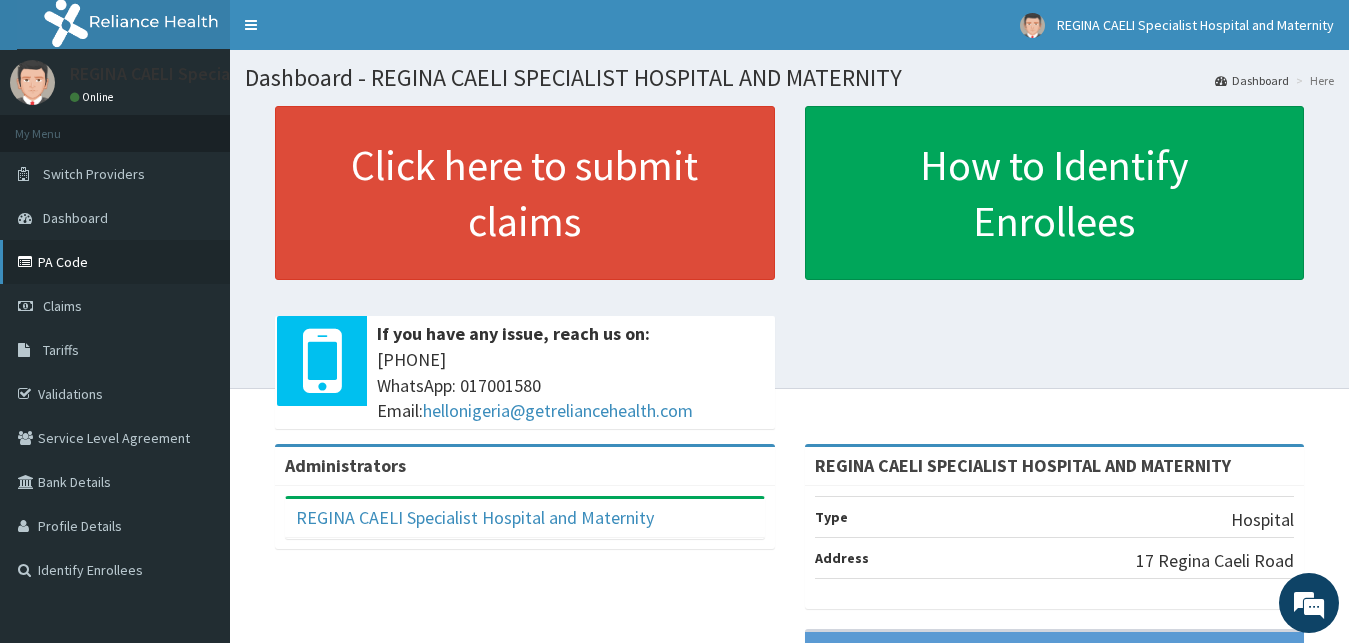 click on "PA Code" at bounding box center (115, 262) 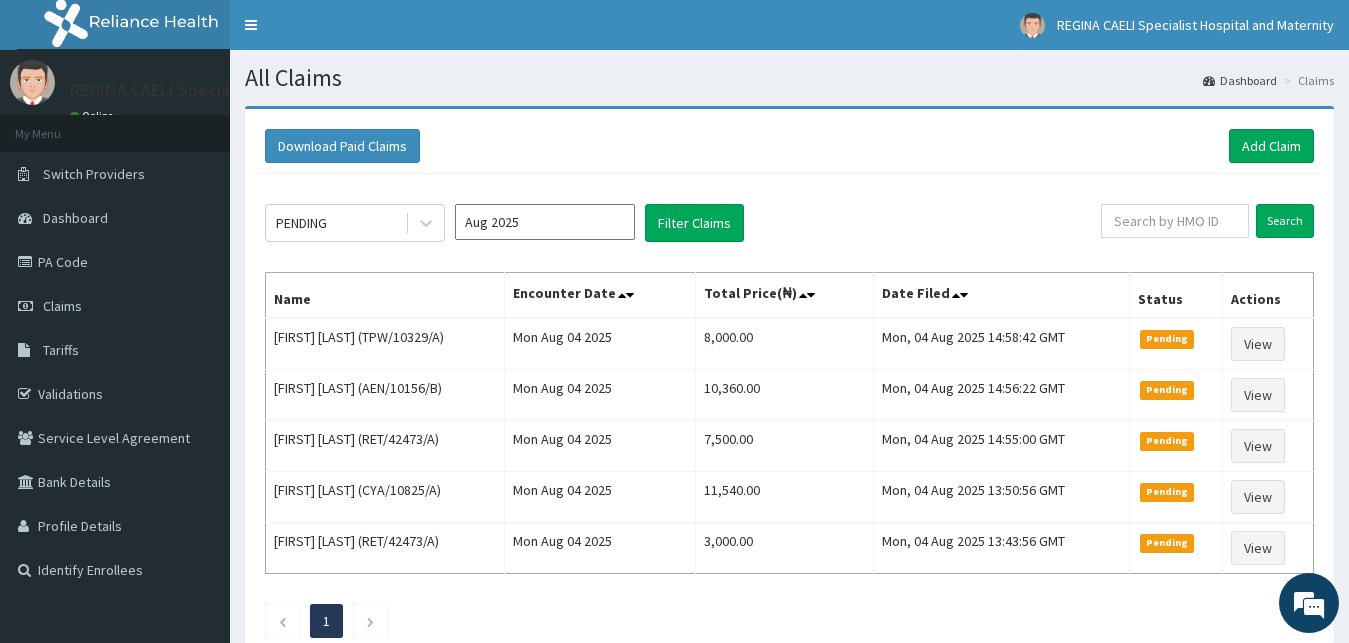 scroll, scrollTop: 0, scrollLeft: 0, axis: both 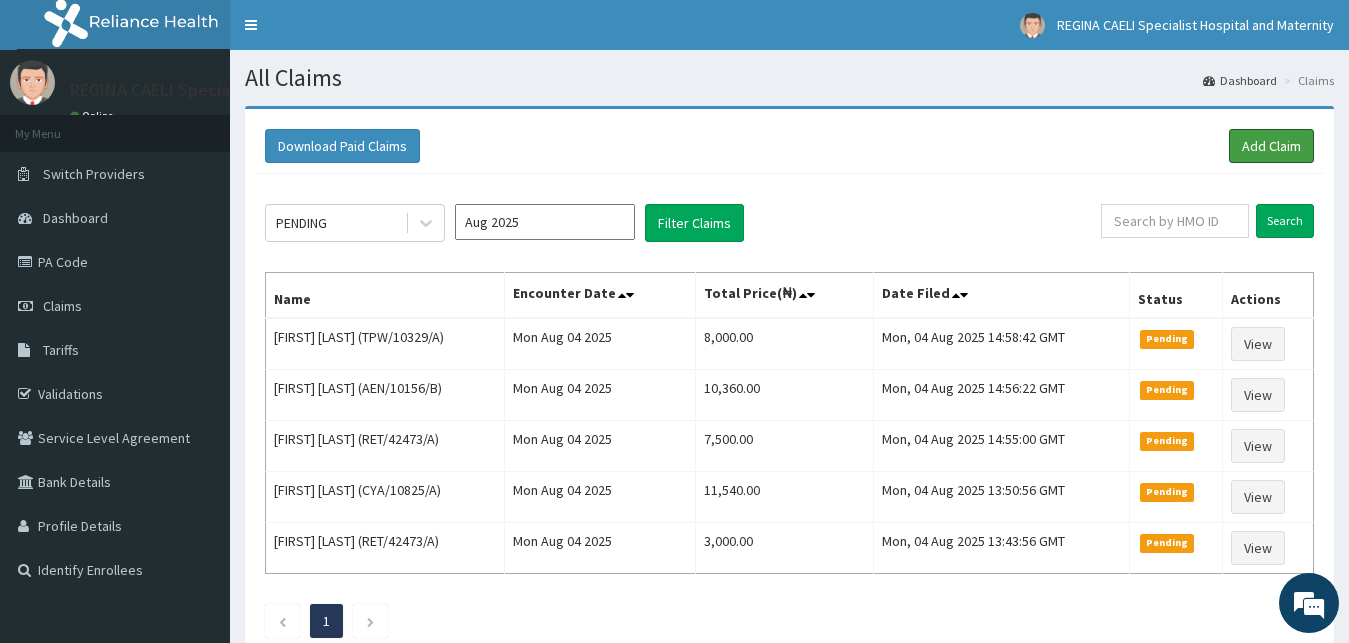 click on "Add Claim" at bounding box center [1271, 146] 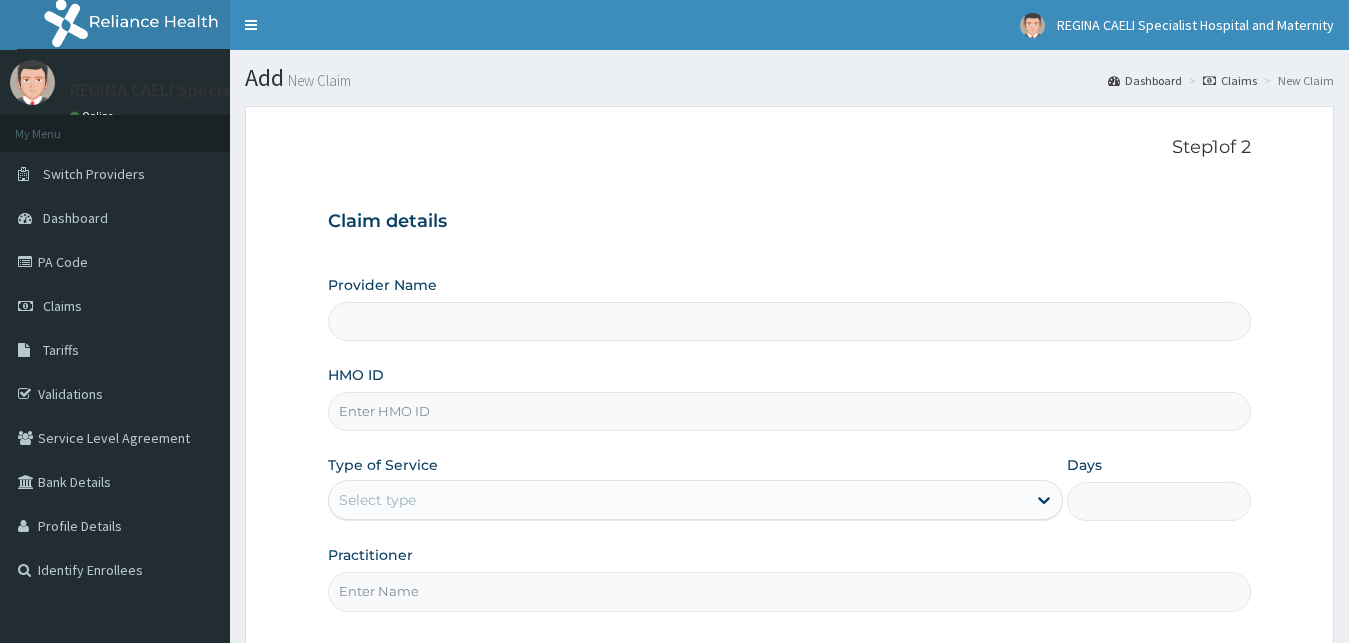 scroll, scrollTop: 0, scrollLeft: 0, axis: both 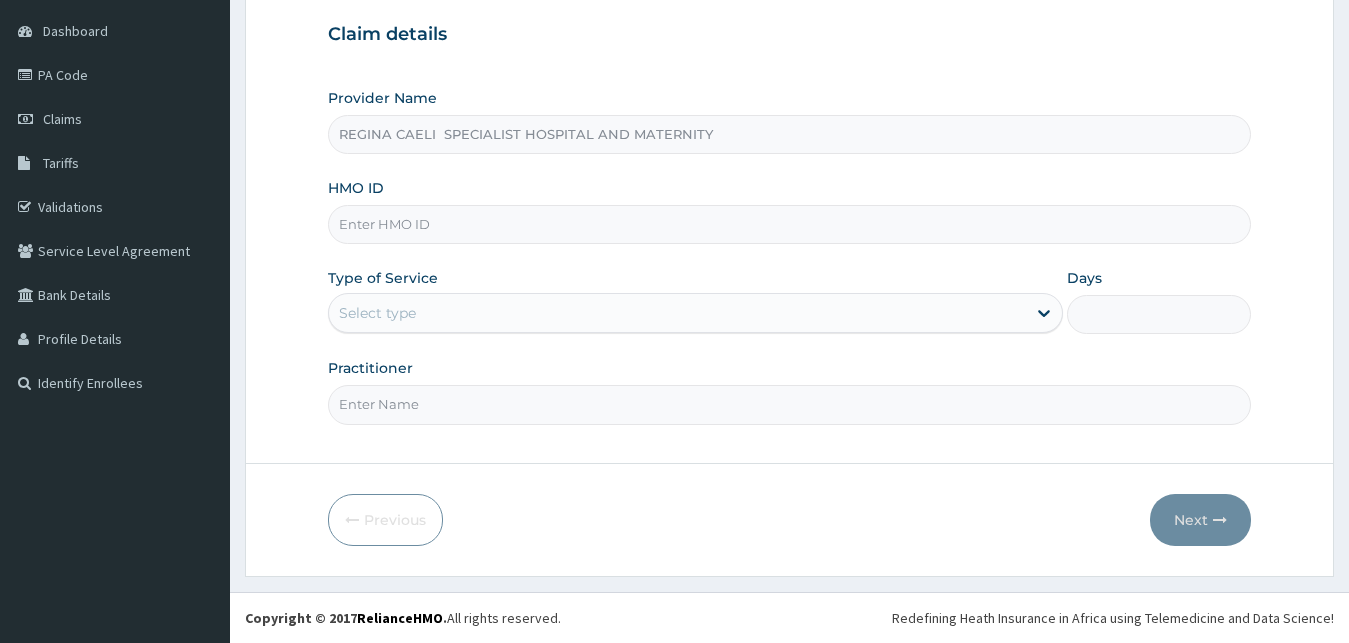 click on "Practitioner" at bounding box center [790, 404] 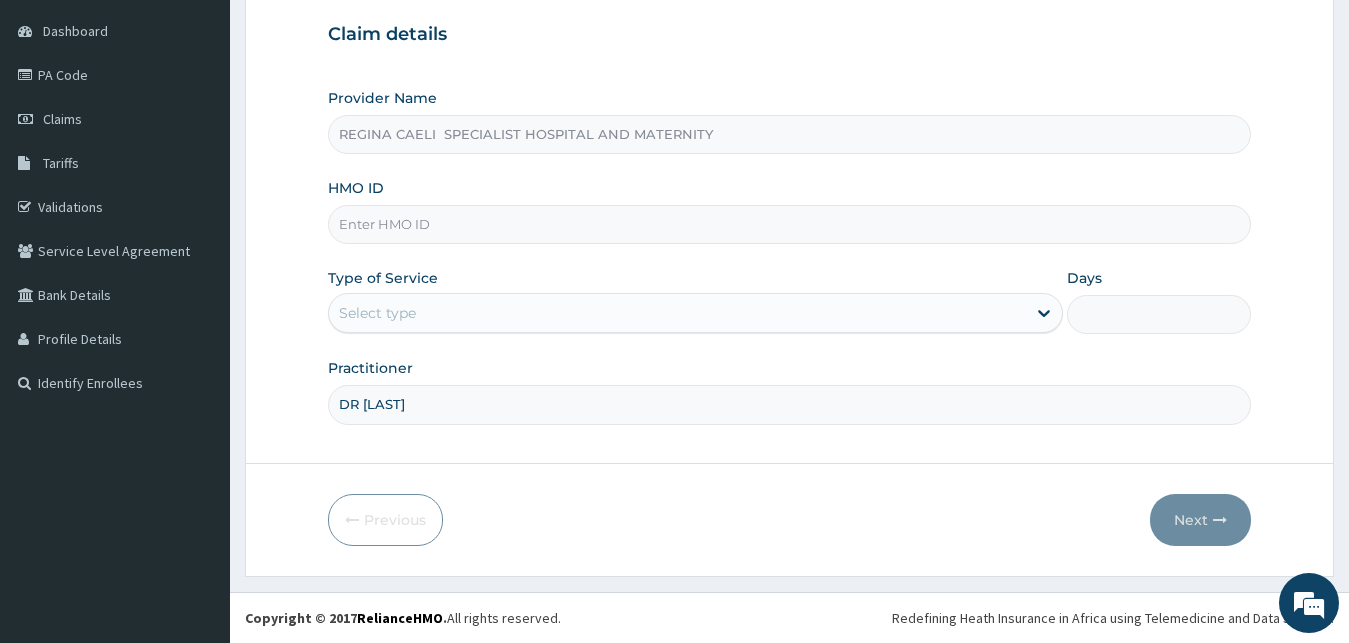 type on "DR [LAST]" 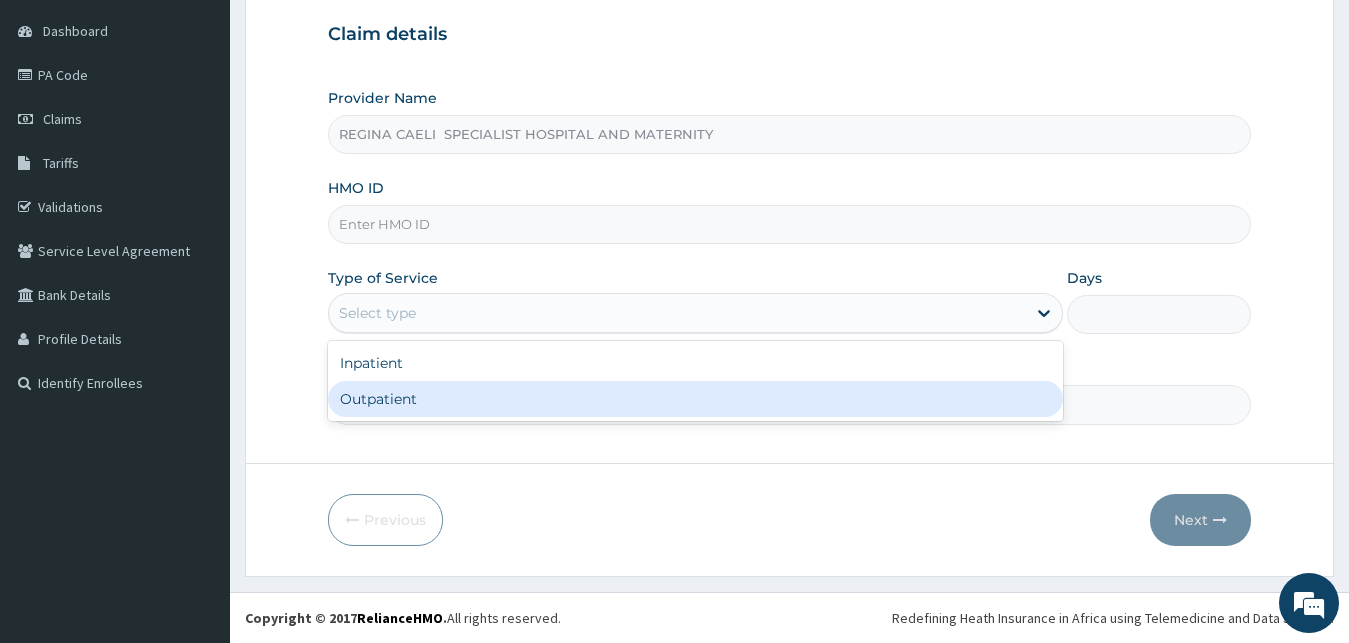 click on "Outpatient" at bounding box center (696, 399) 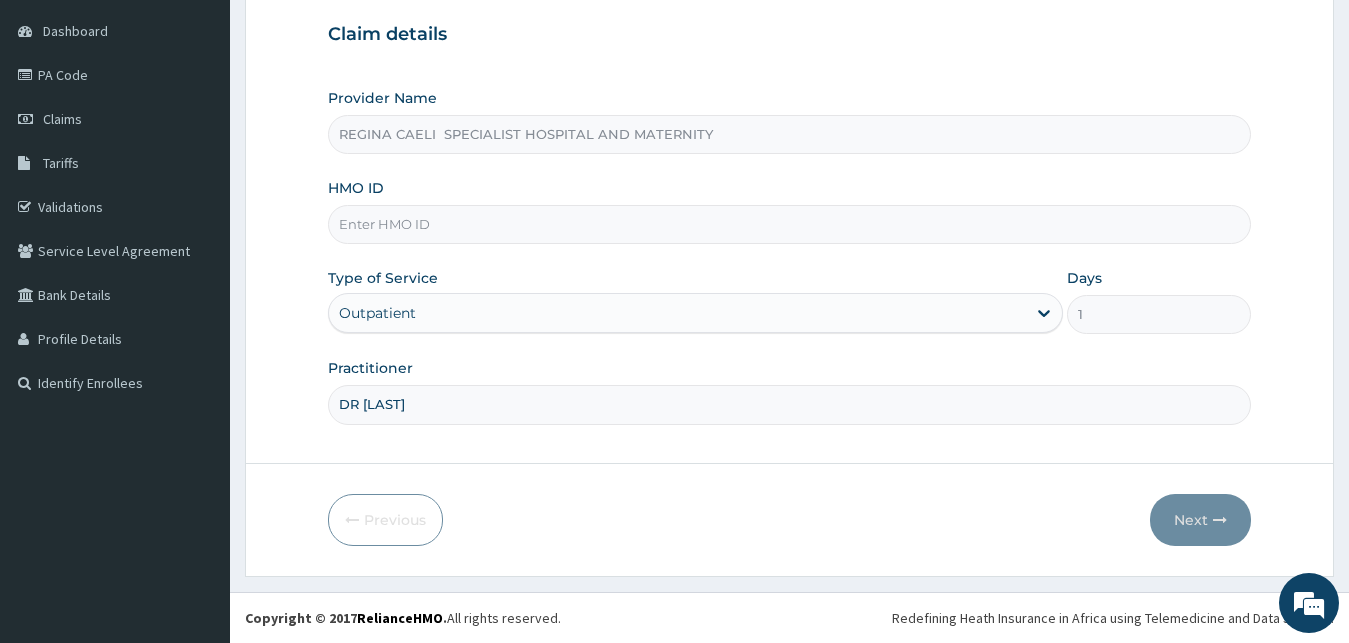 click on "HMO ID" at bounding box center (790, 224) 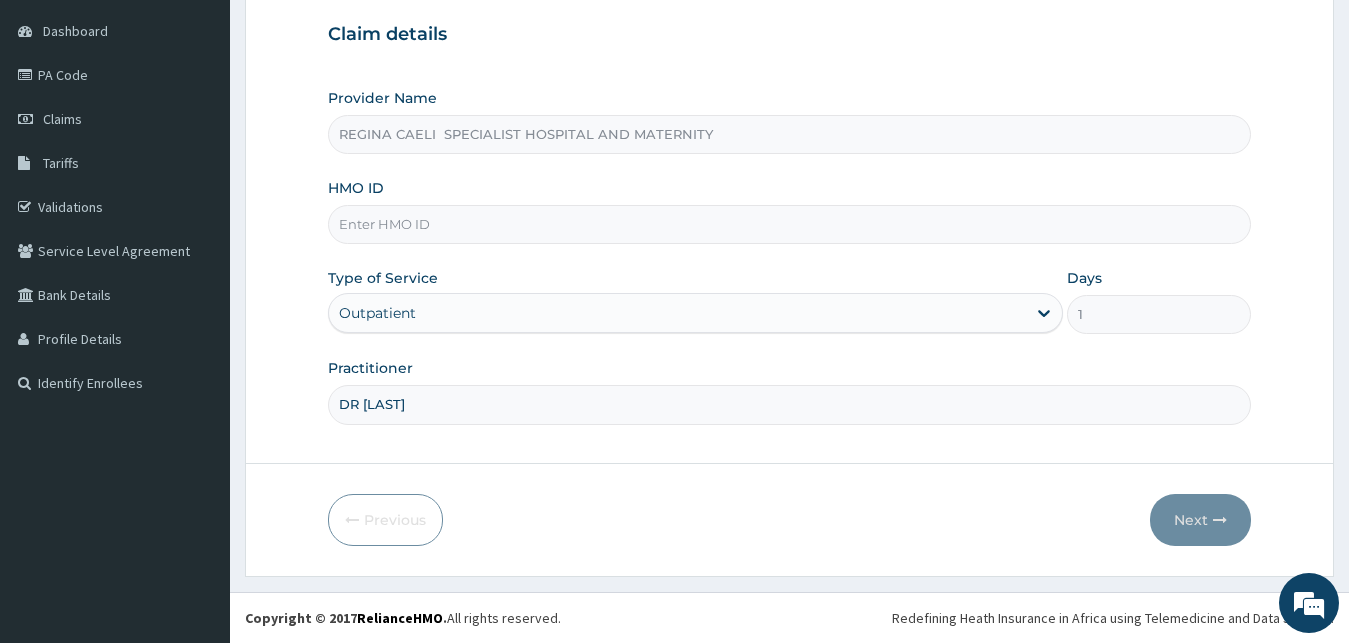 scroll, scrollTop: 0, scrollLeft: 0, axis: both 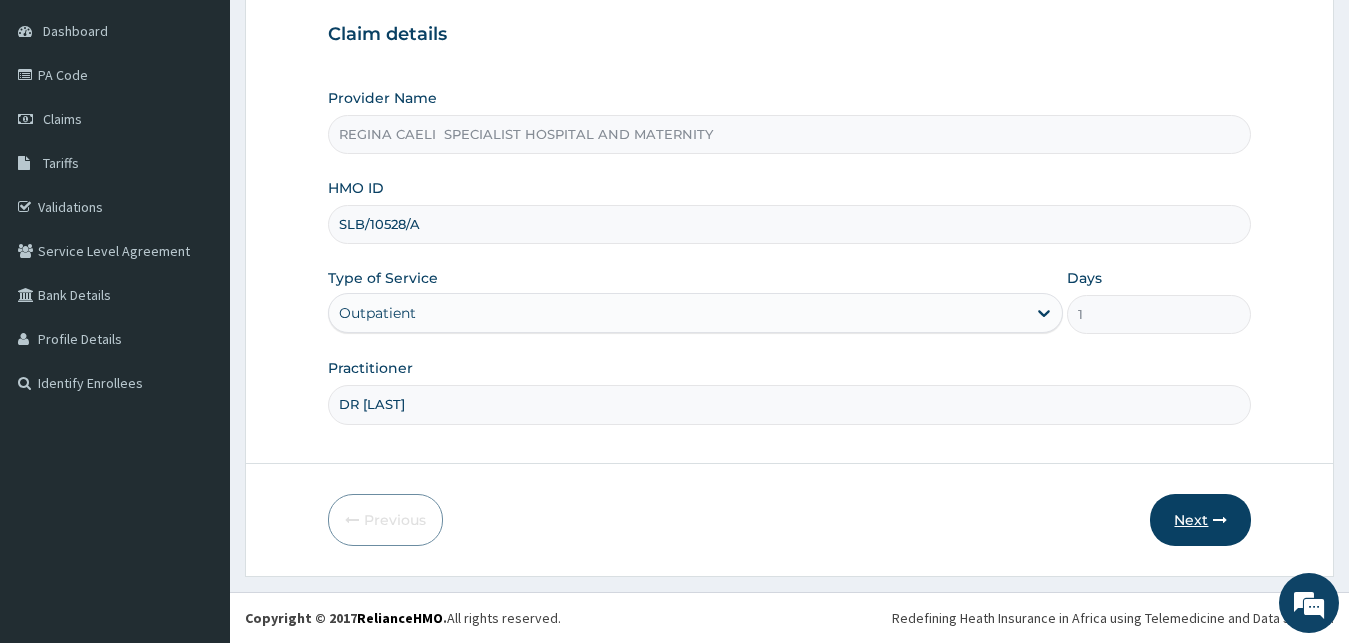type on "SLB/10528/A" 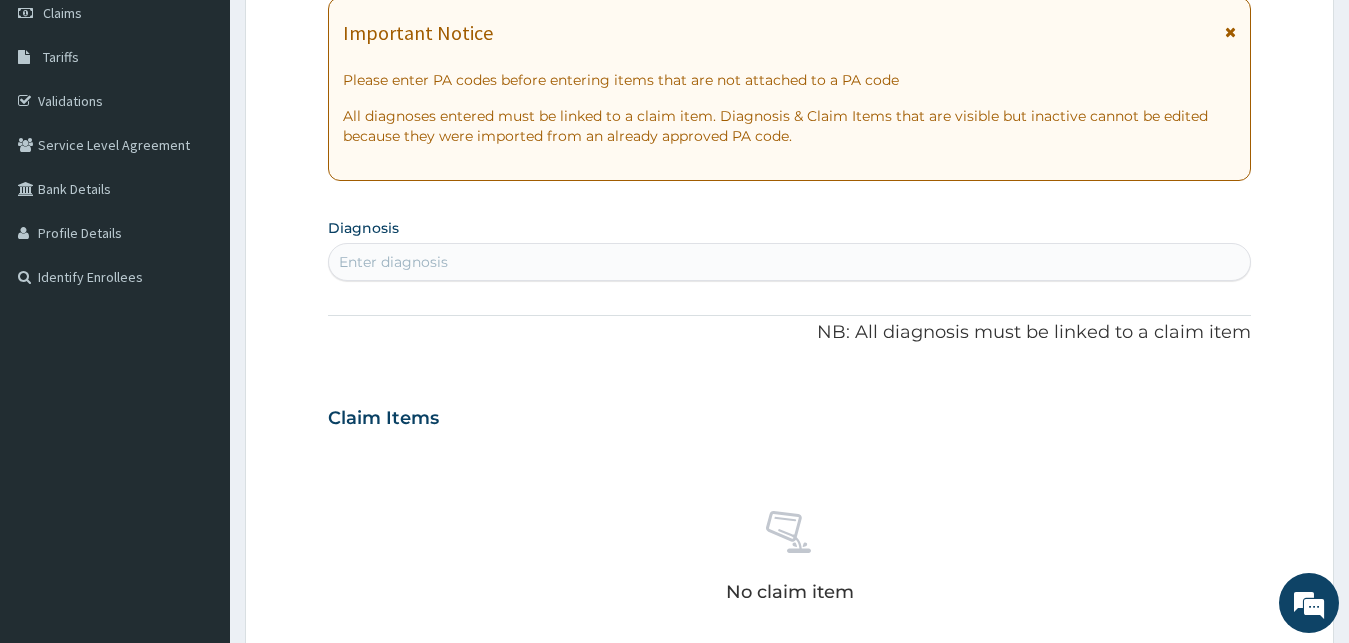 scroll, scrollTop: 493, scrollLeft: 0, axis: vertical 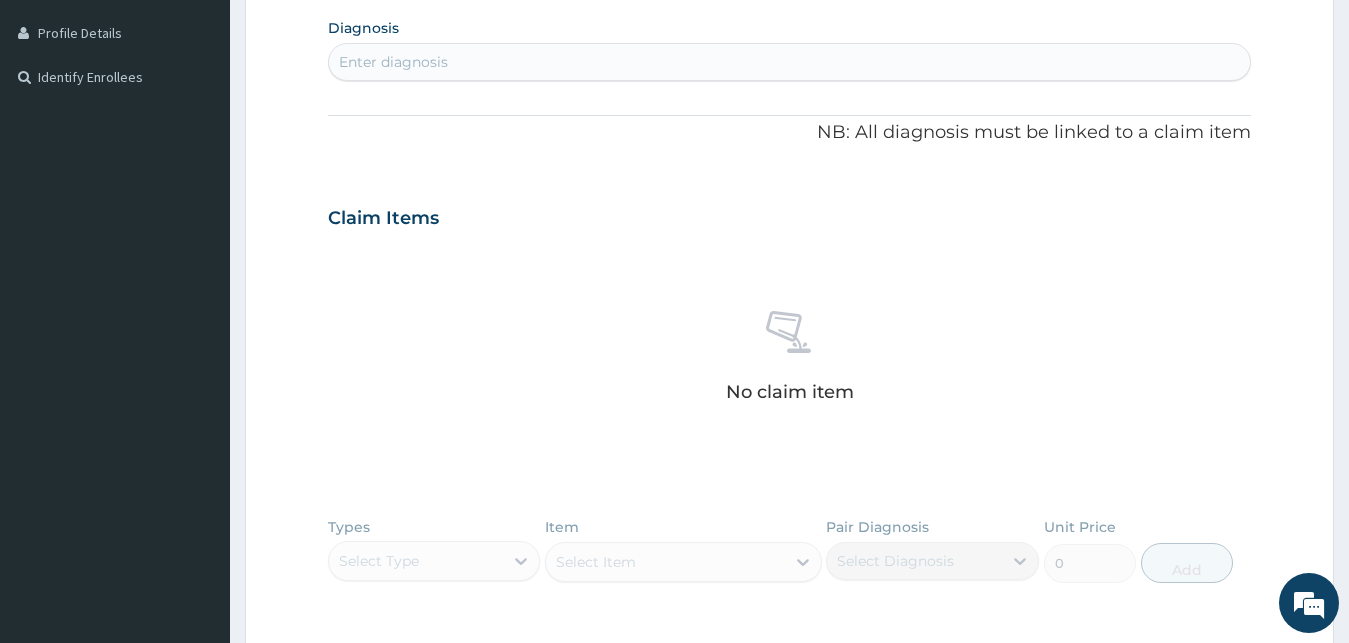 click on "Enter diagnosis" at bounding box center (790, 62) 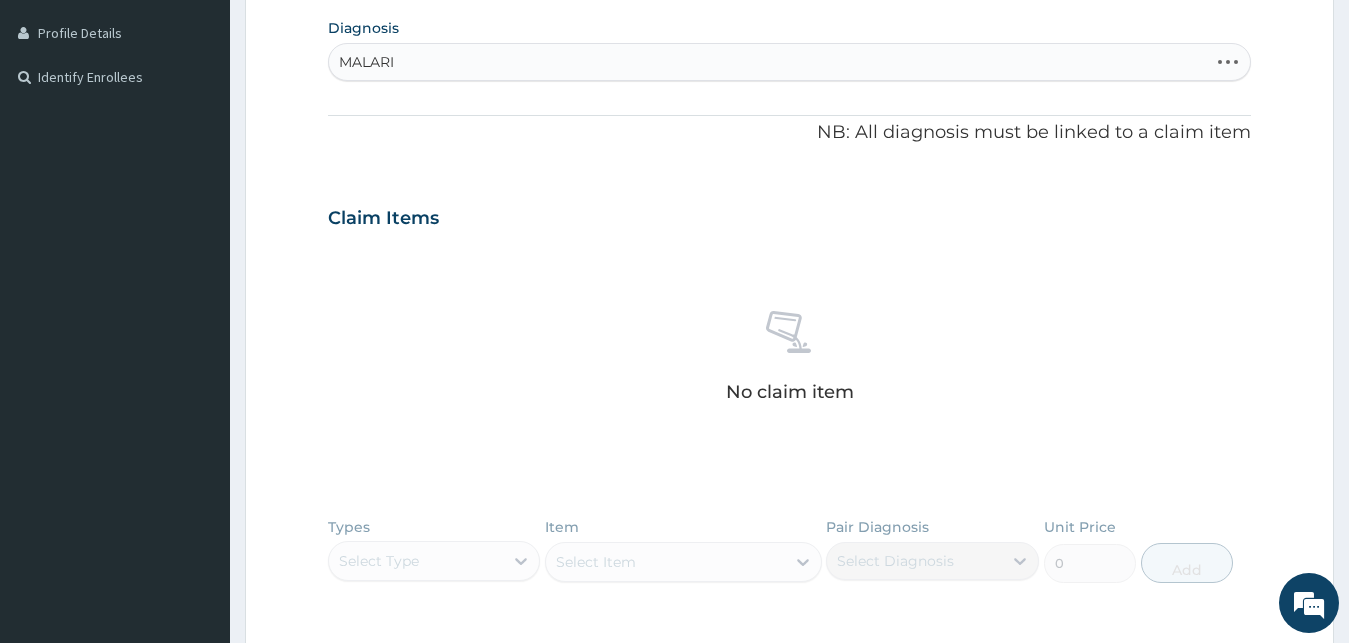 type on "MALARIA" 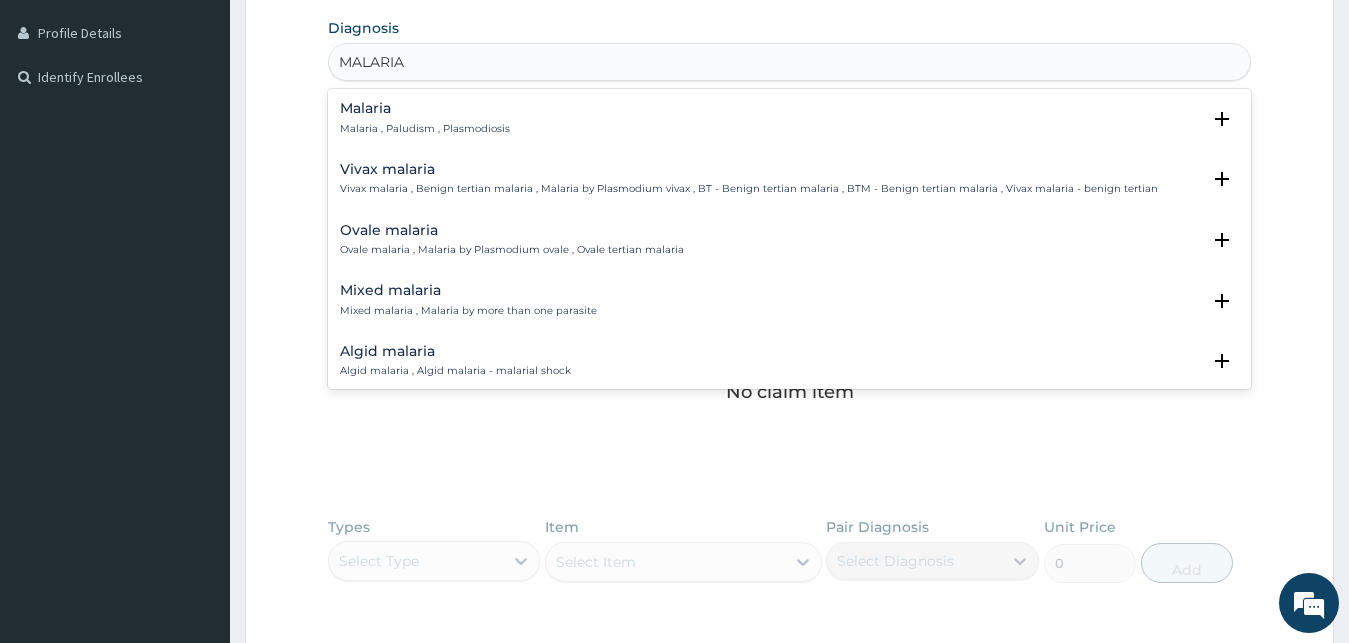 click on "Malaria Malaria , Paludism , Plasmodiosis" at bounding box center [425, 118] 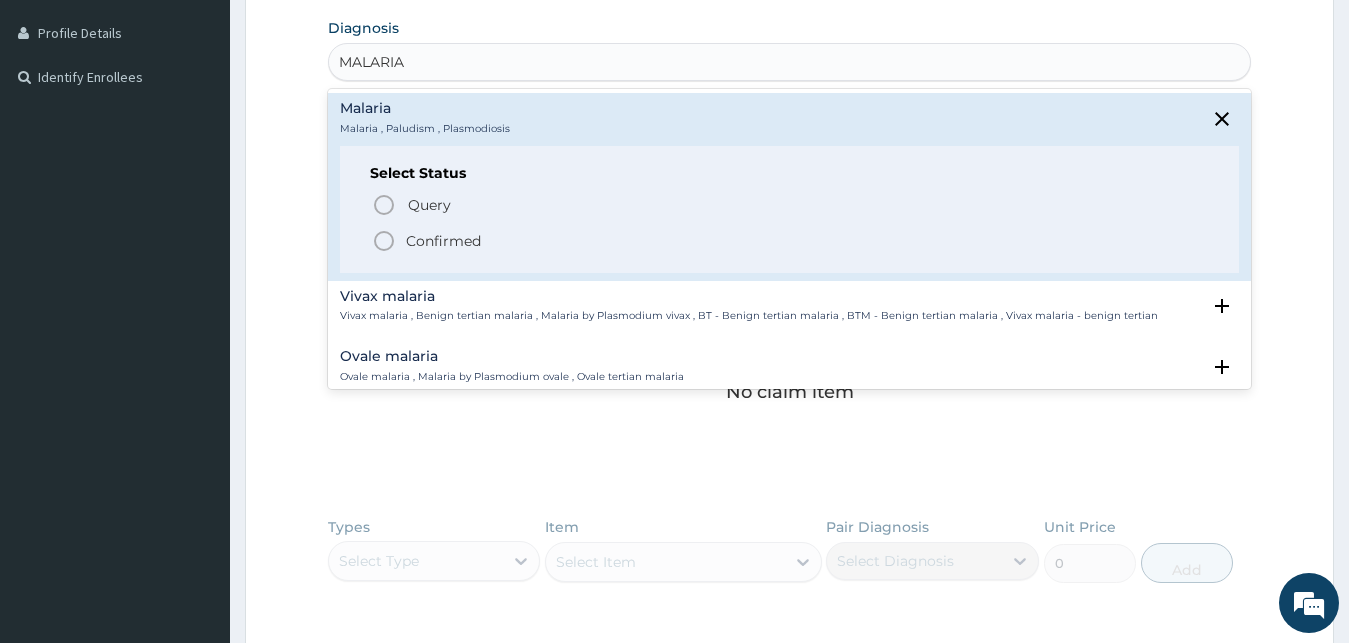 click on "Query Query covers suspected (?), Keep in view (kiv), Ruled out (r/o) Confirmed" at bounding box center (790, 221) 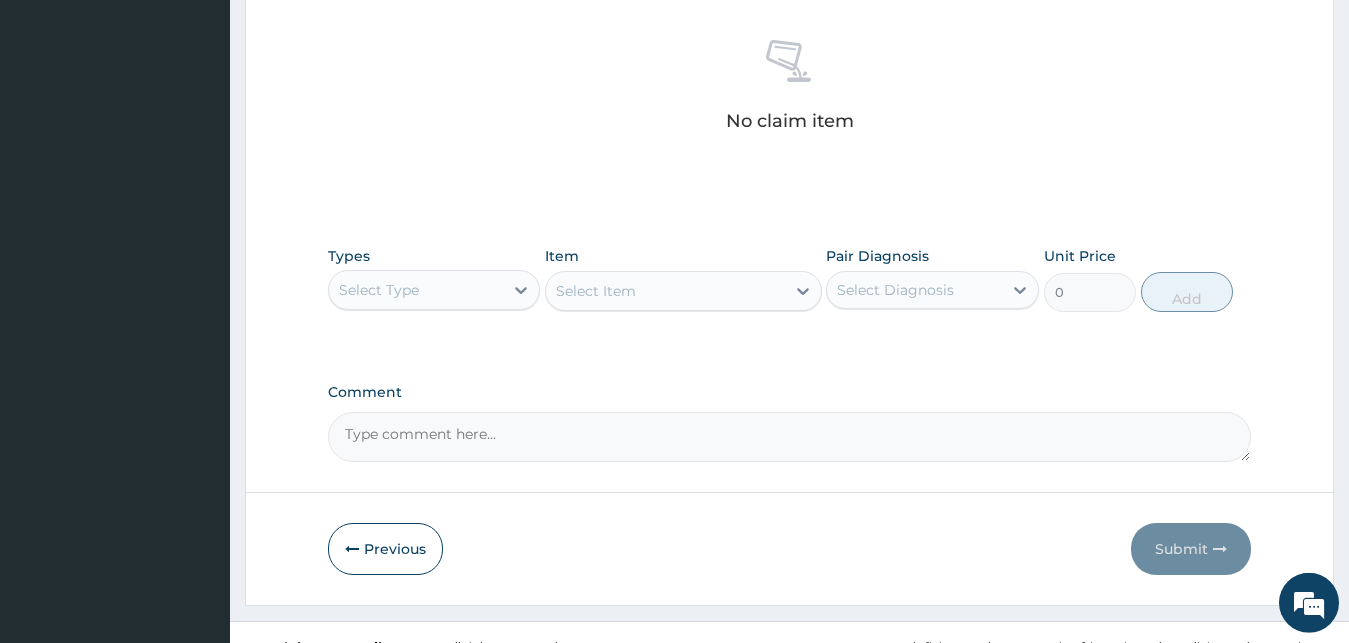 scroll, scrollTop: 799, scrollLeft: 0, axis: vertical 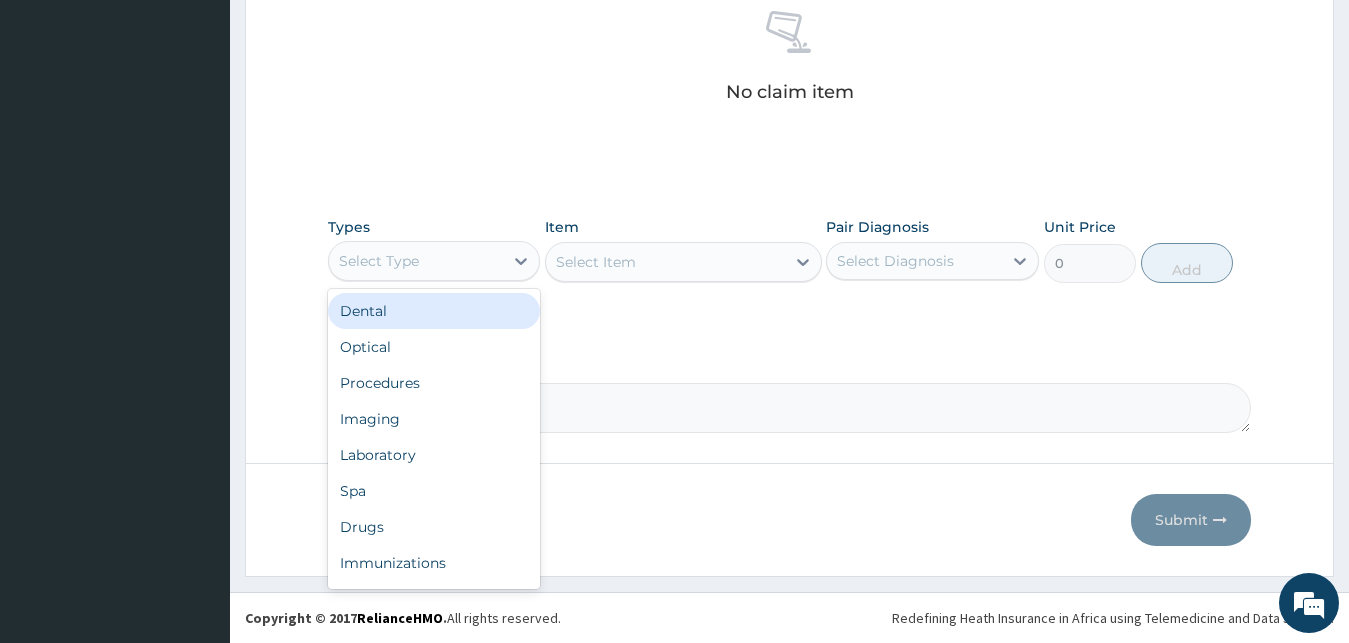 click on "Select Type" at bounding box center [379, 261] 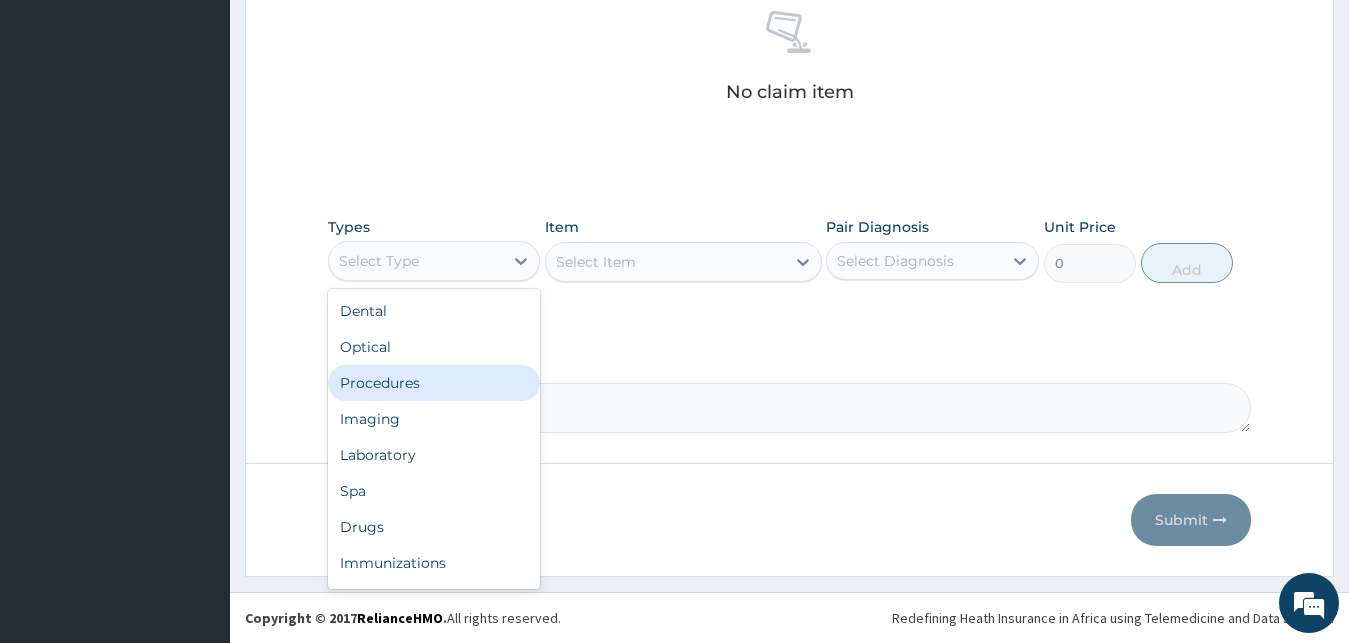 click on "Procedures" at bounding box center (434, 383) 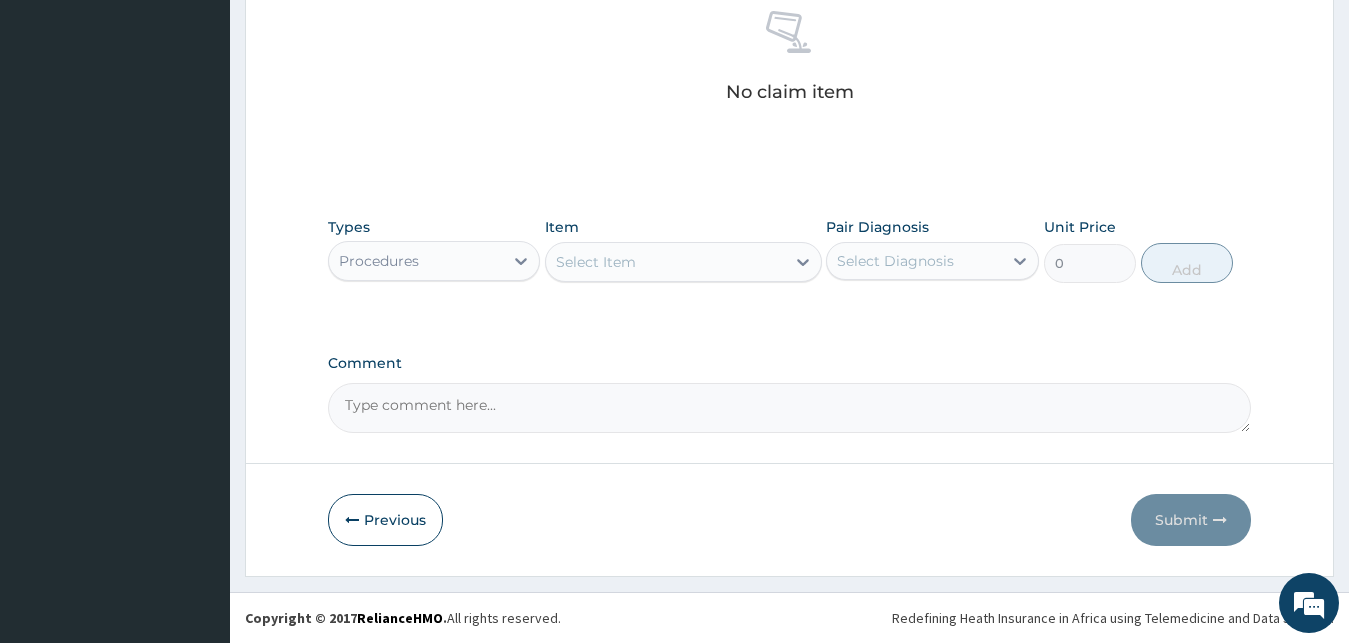 click on "Select Item" at bounding box center [665, 262] 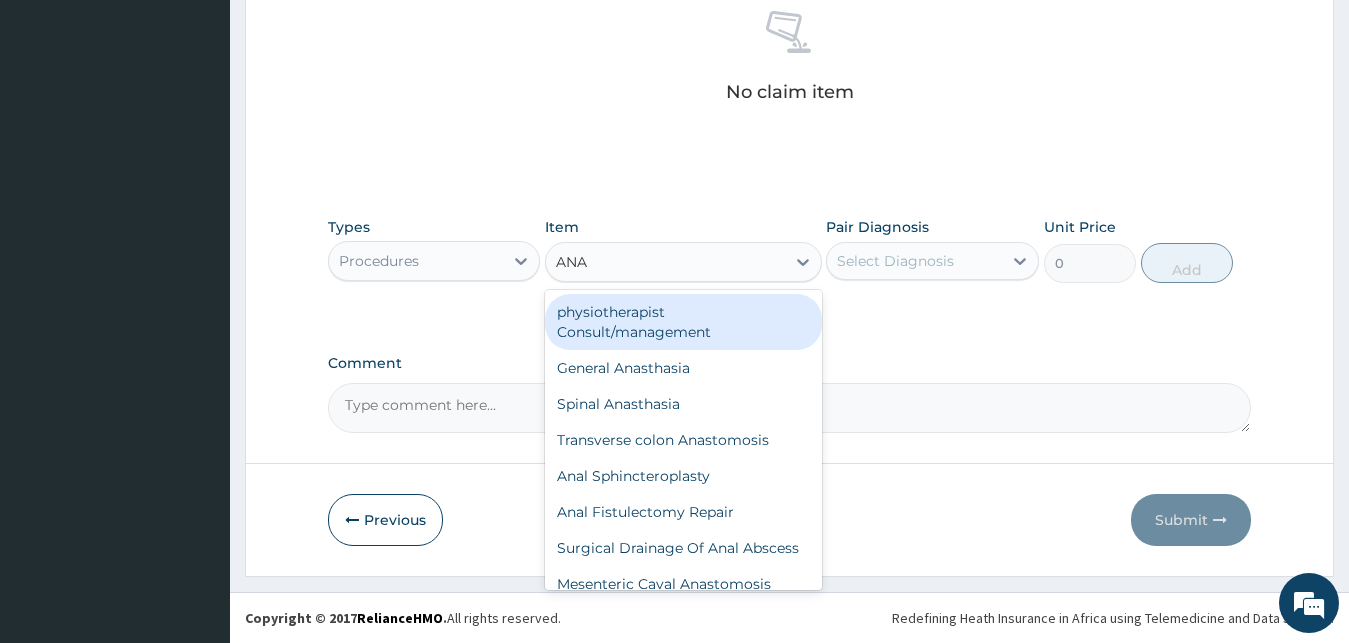 type on "ANAE" 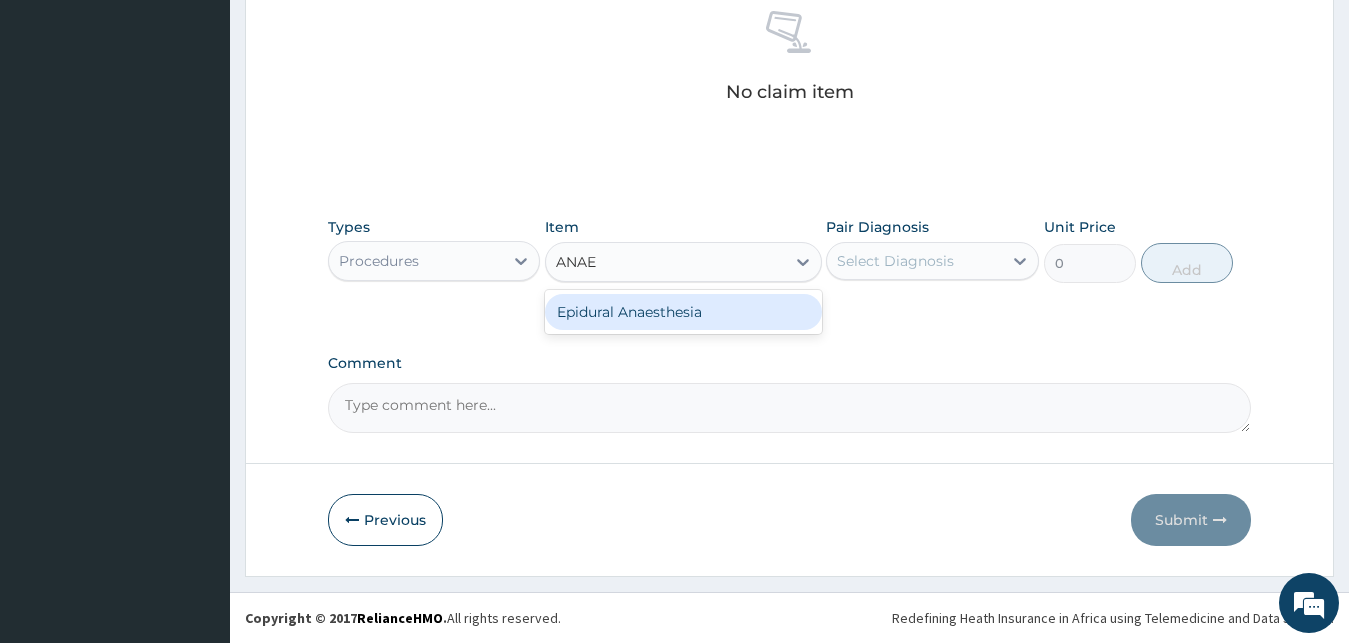 click on "Epidural Anaesthesia" at bounding box center (683, 312) 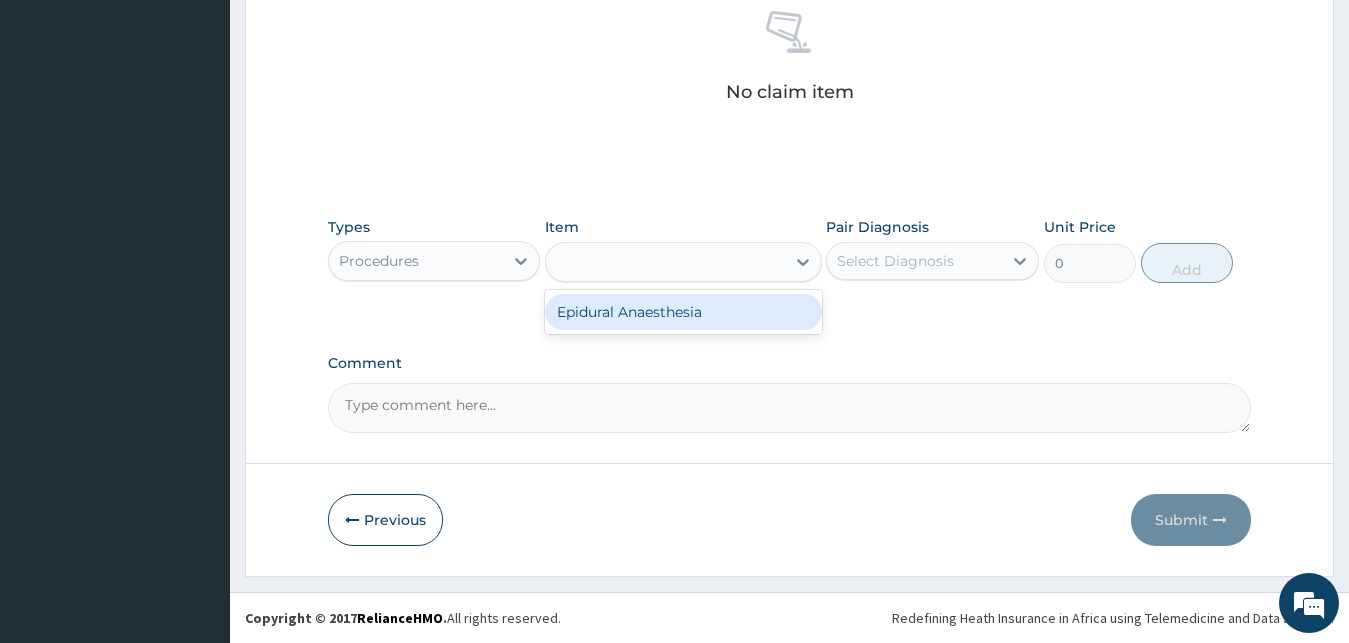 type on "50000" 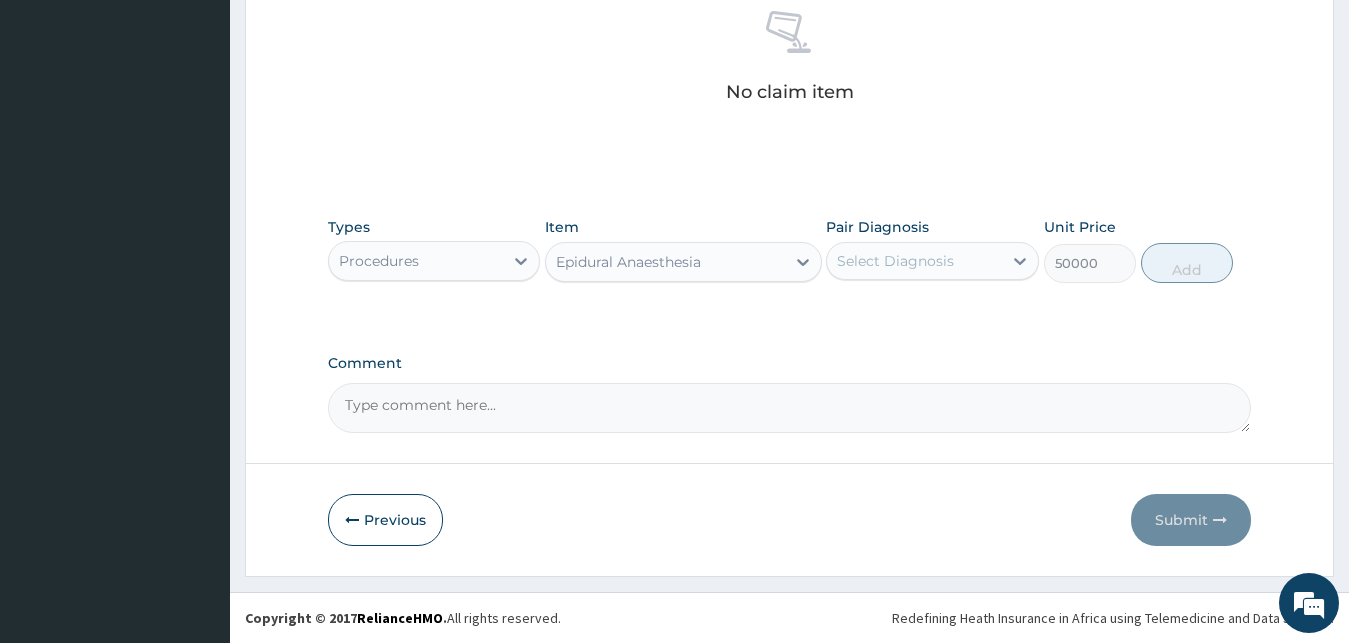 click on "Epidural Anaesthesia" at bounding box center (628, 262) 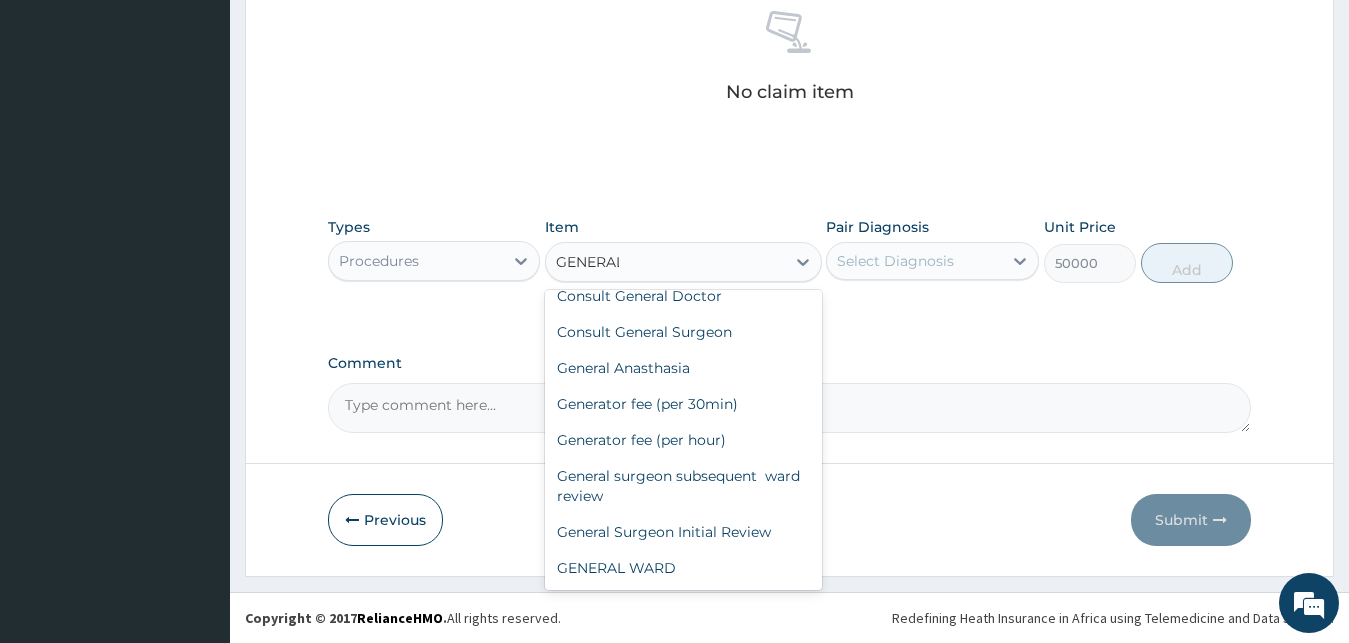 scroll, scrollTop: 0, scrollLeft: 0, axis: both 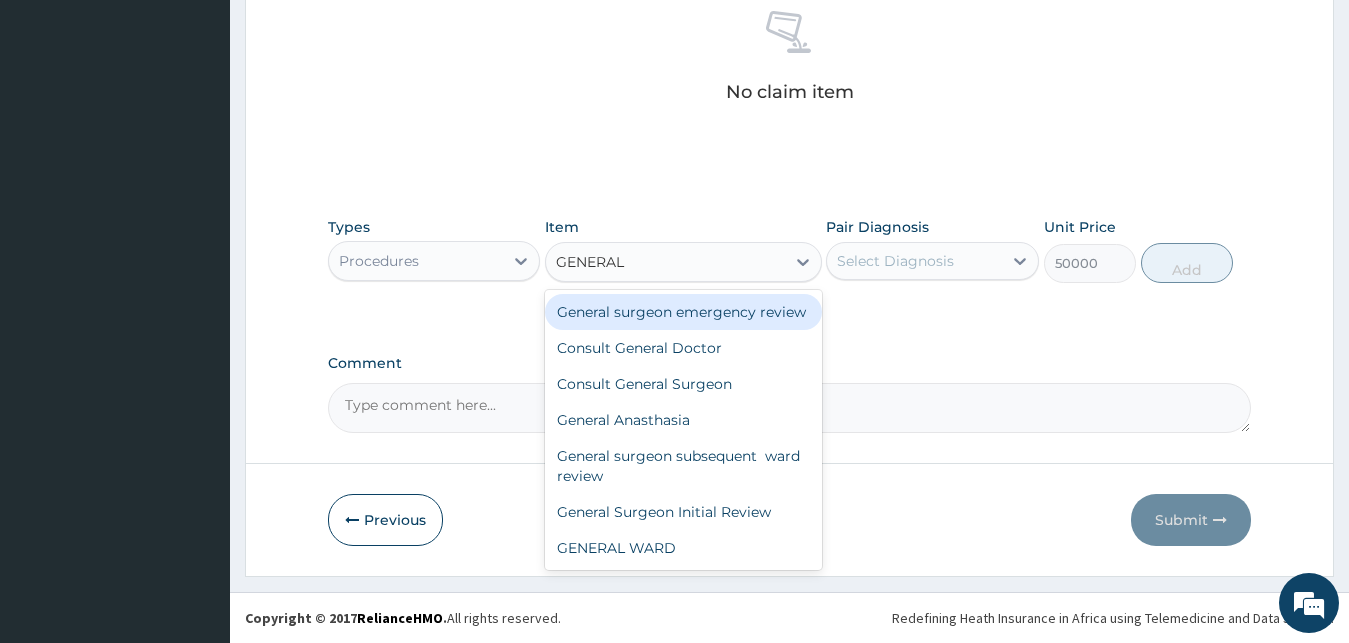 type on "GENERAL A" 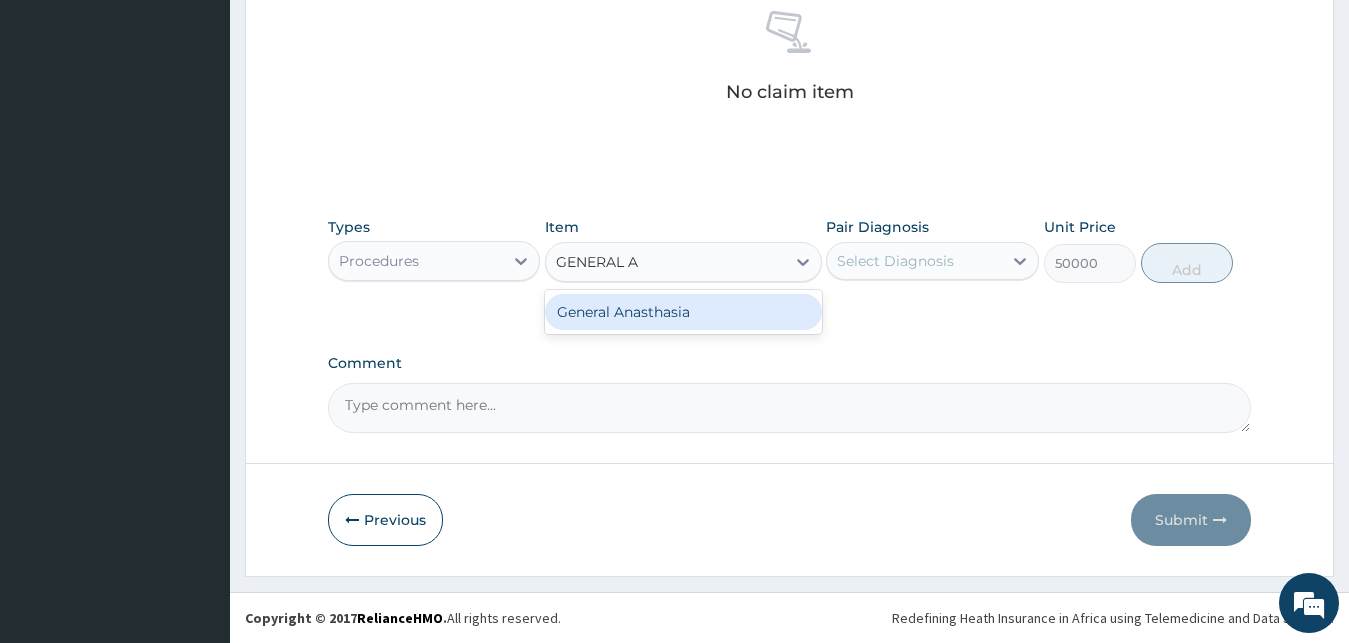 click on "General Anasthasia" at bounding box center [683, 312] 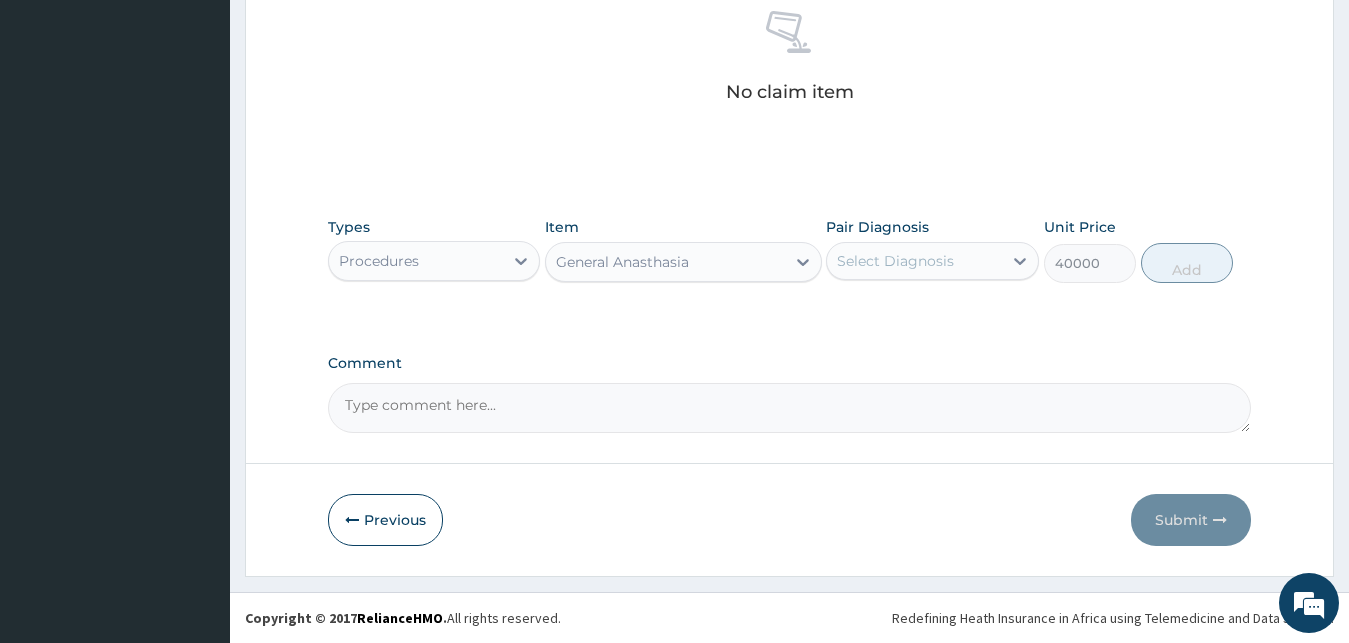 click on "General Anasthasia" at bounding box center (665, 262) 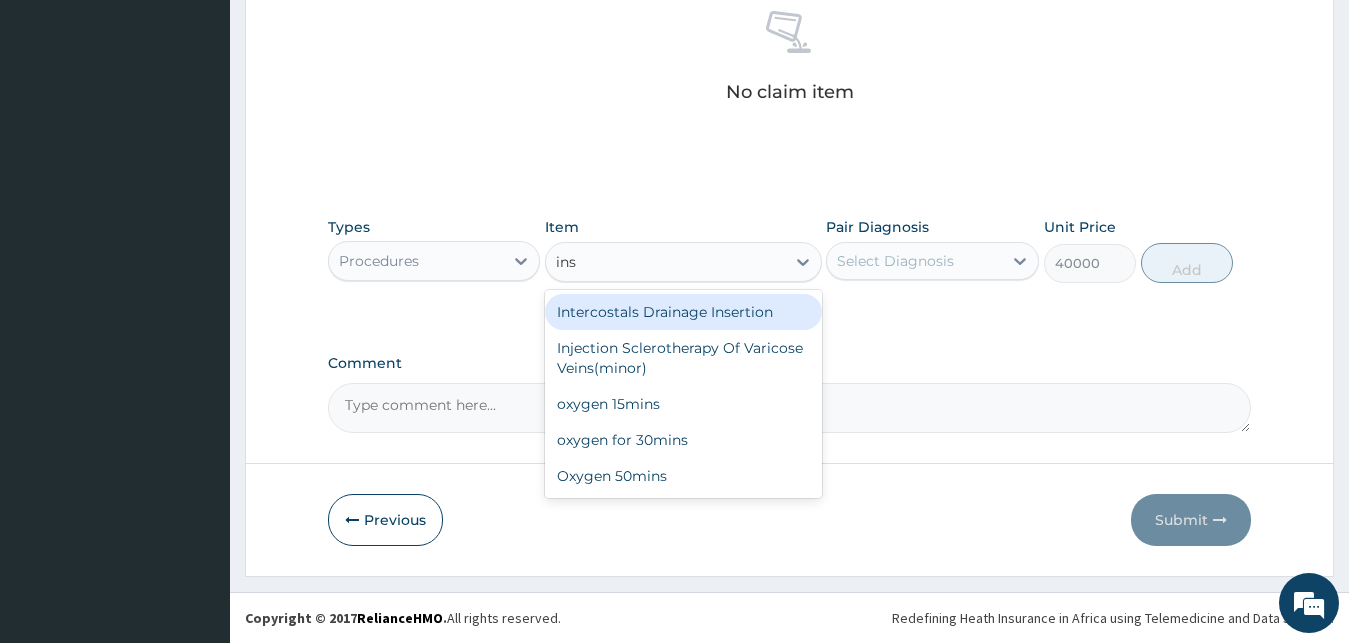 scroll, scrollTop: 0, scrollLeft: 0, axis: both 